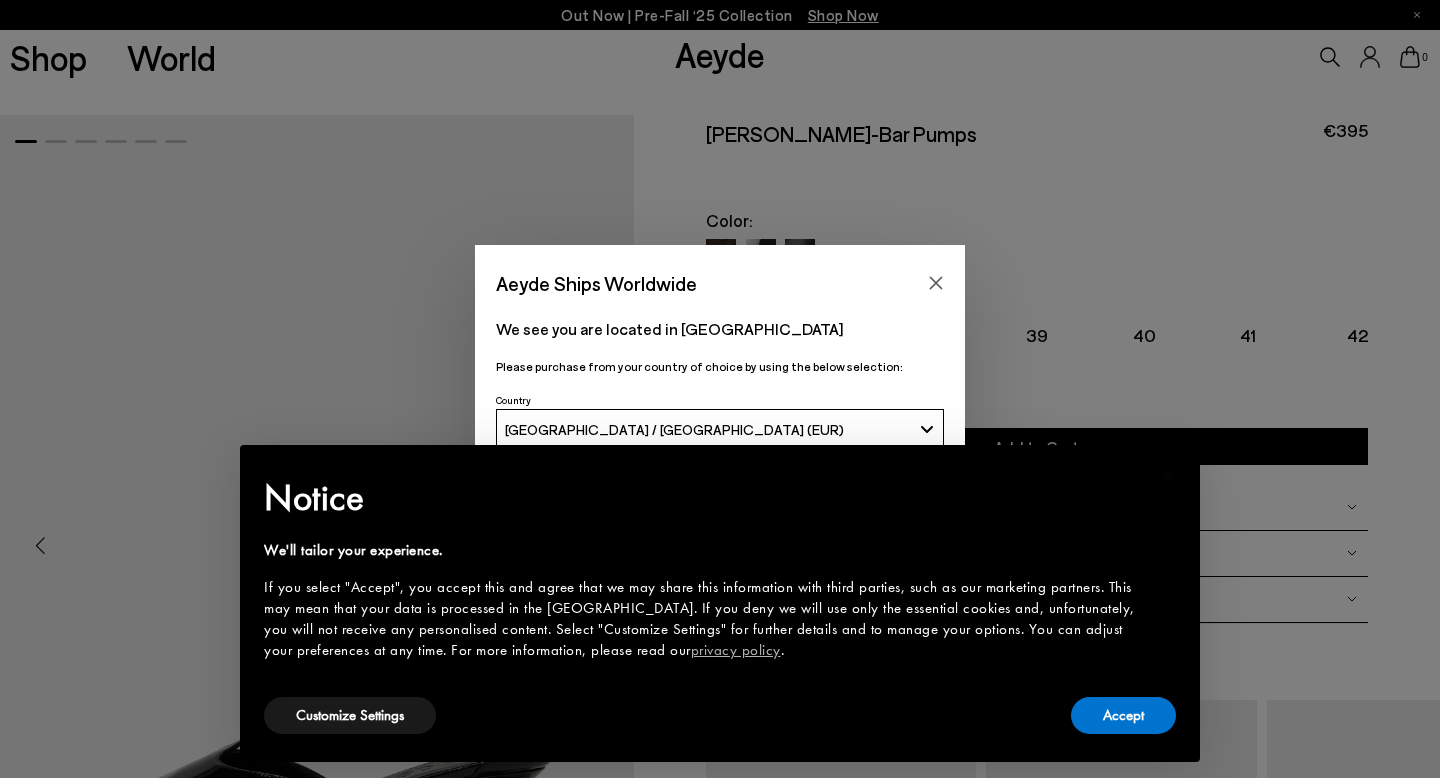 scroll, scrollTop: 0, scrollLeft: 0, axis: both 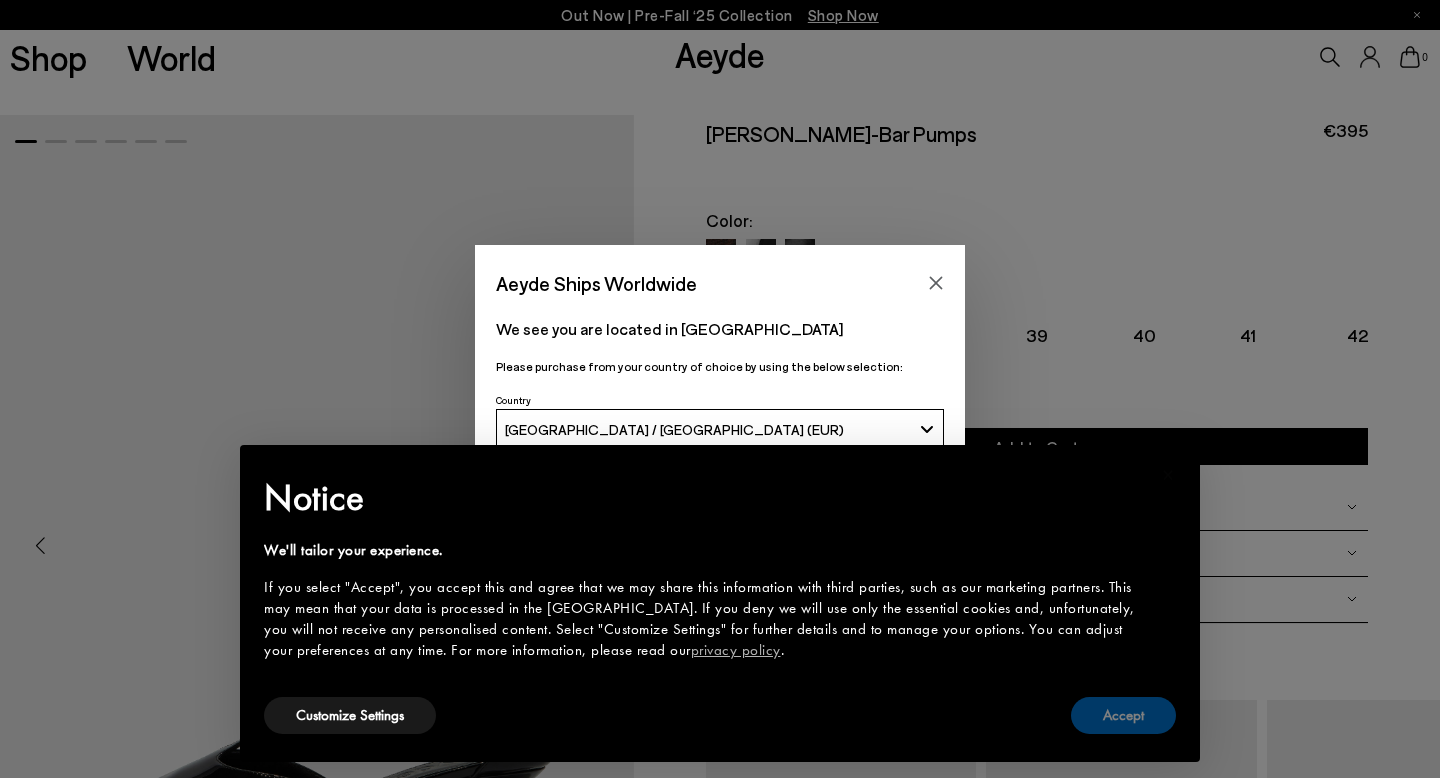 click on "Accept" at bounding box center (1123, 715) 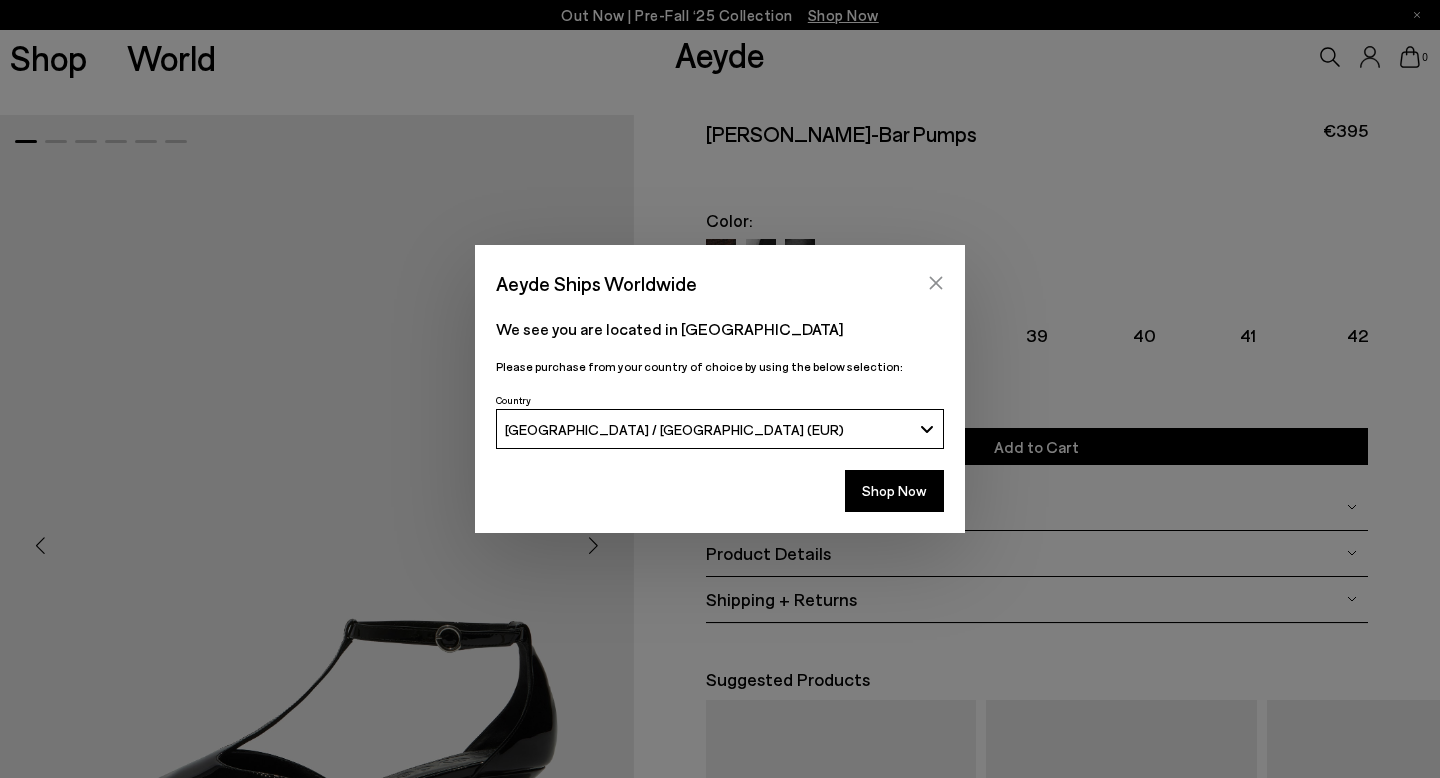 click 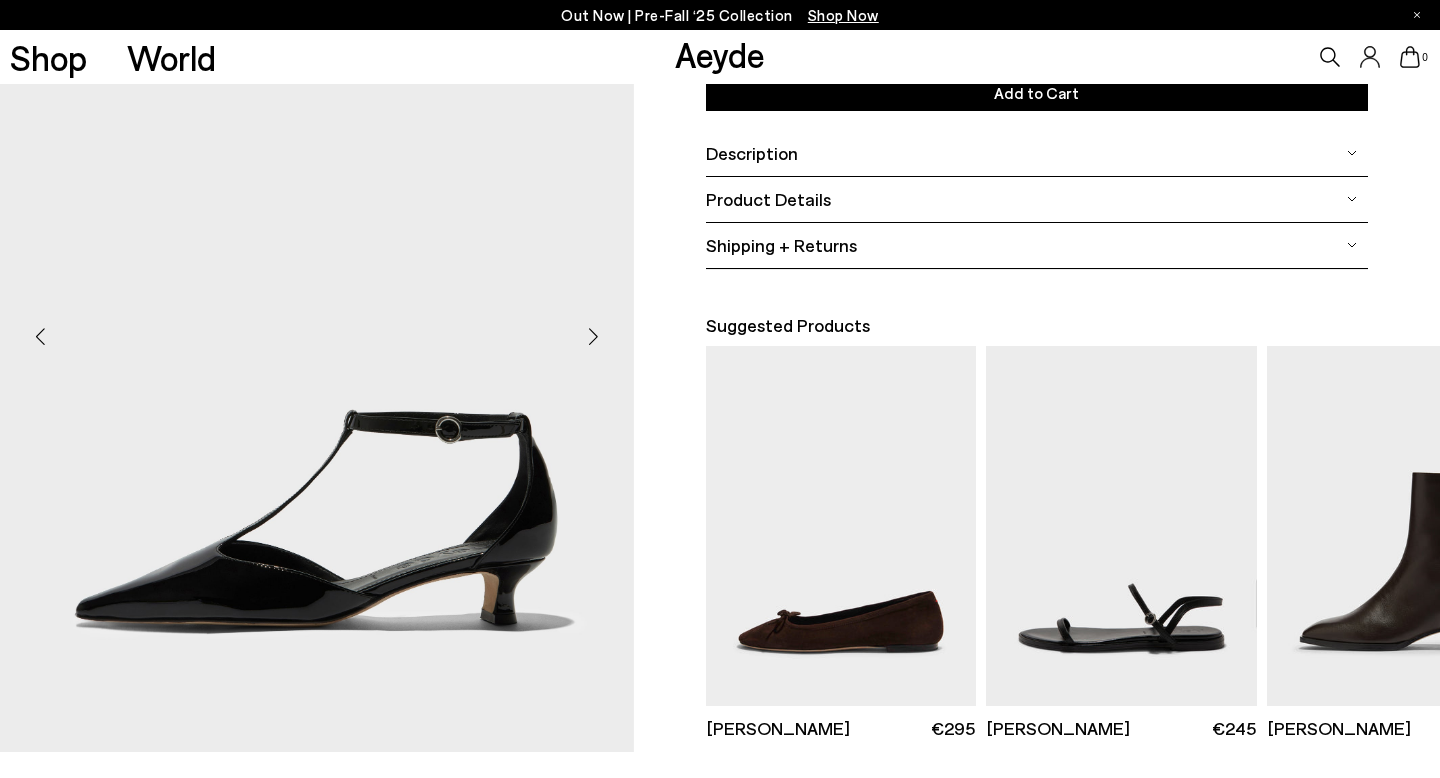 scroll, scrollTop: 357, scrollLeft: 0, axis: vertical 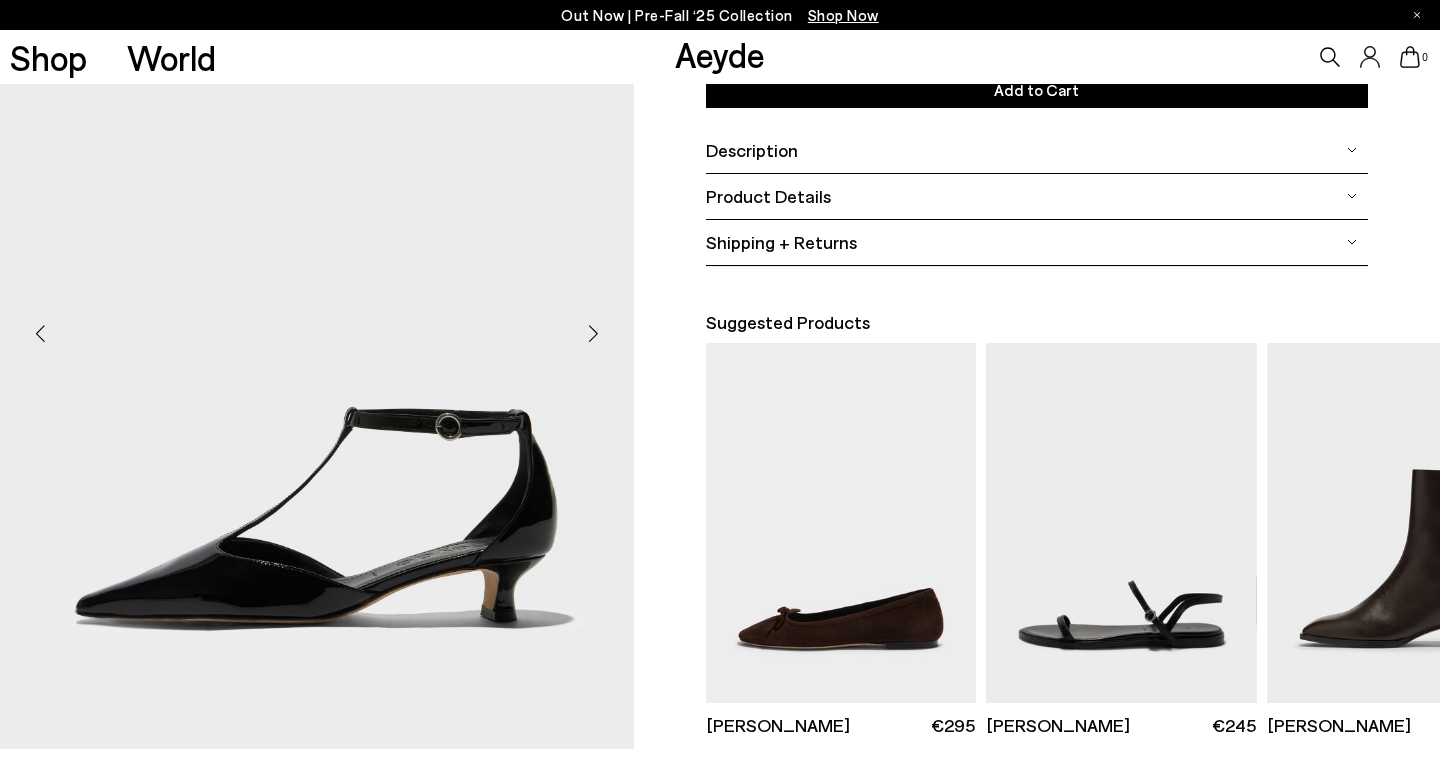 click at bounding box center [594, 334] 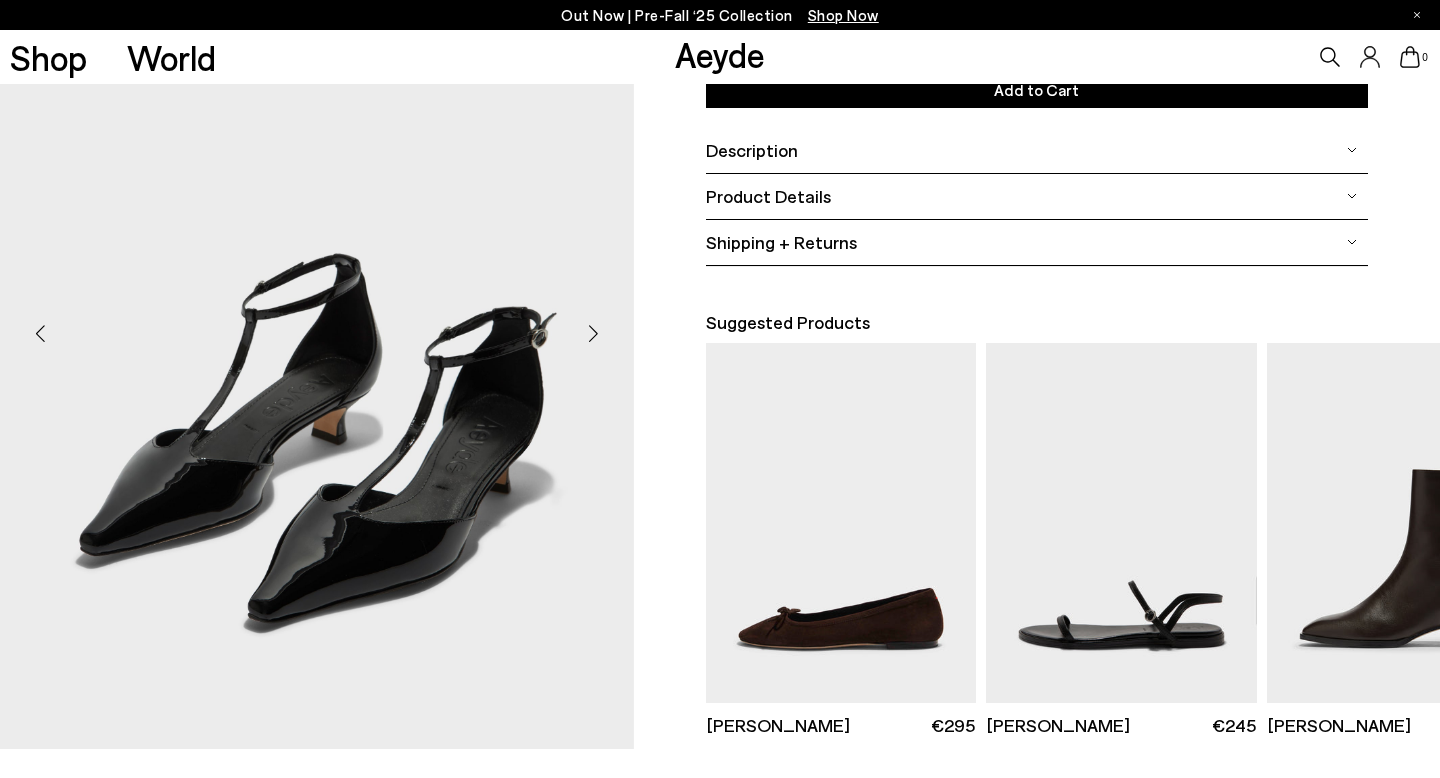 click at bounding box center (594, 334) 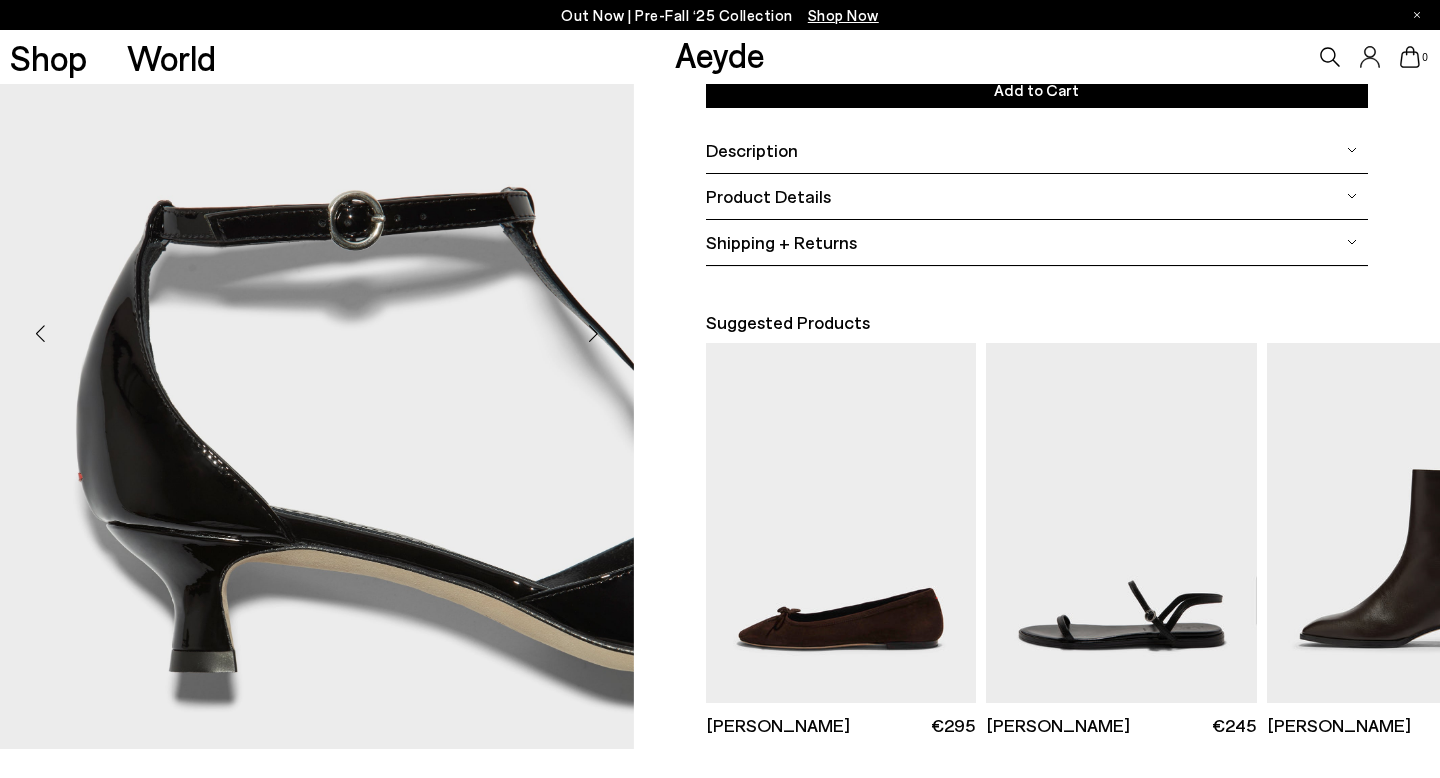click at bounding box center [594, 334] 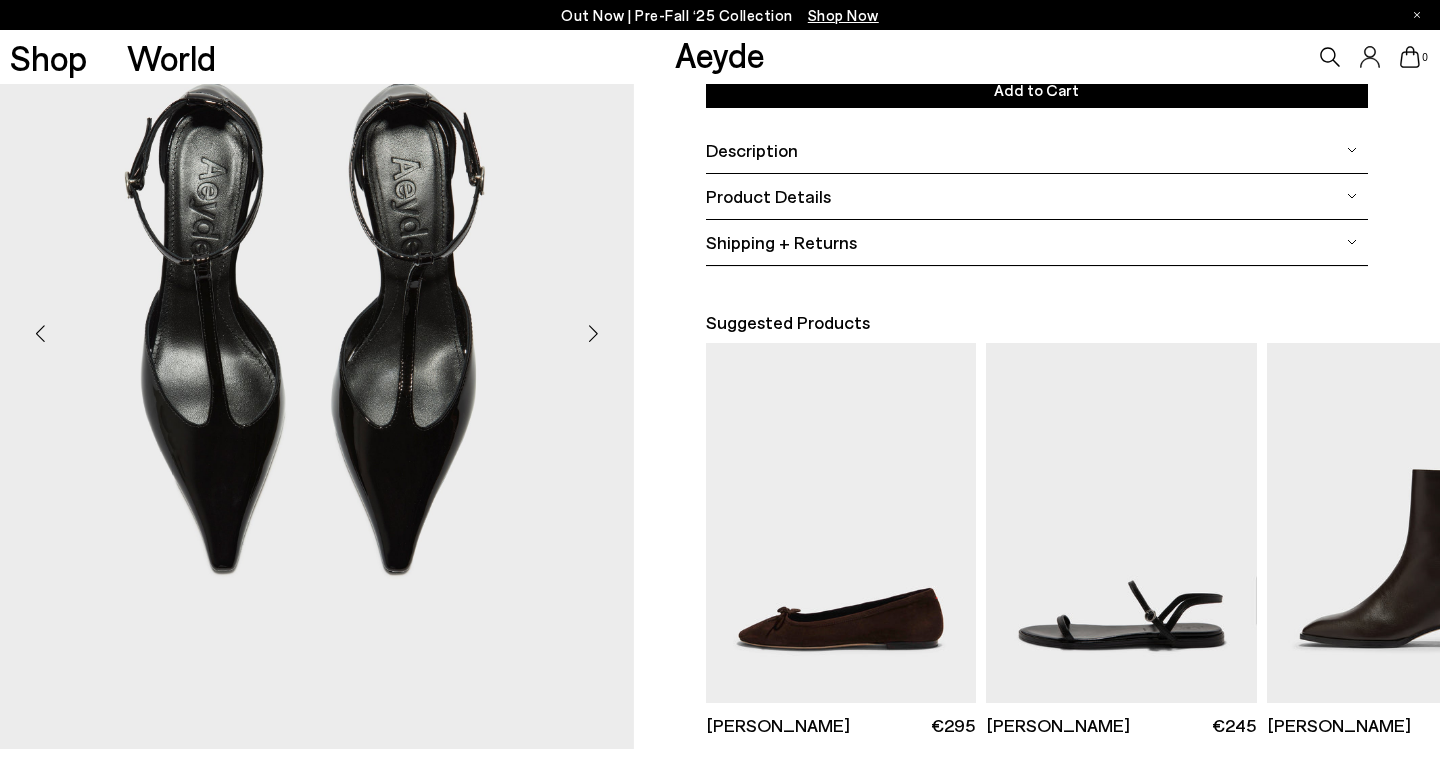 click at bounding box center (594, 334) 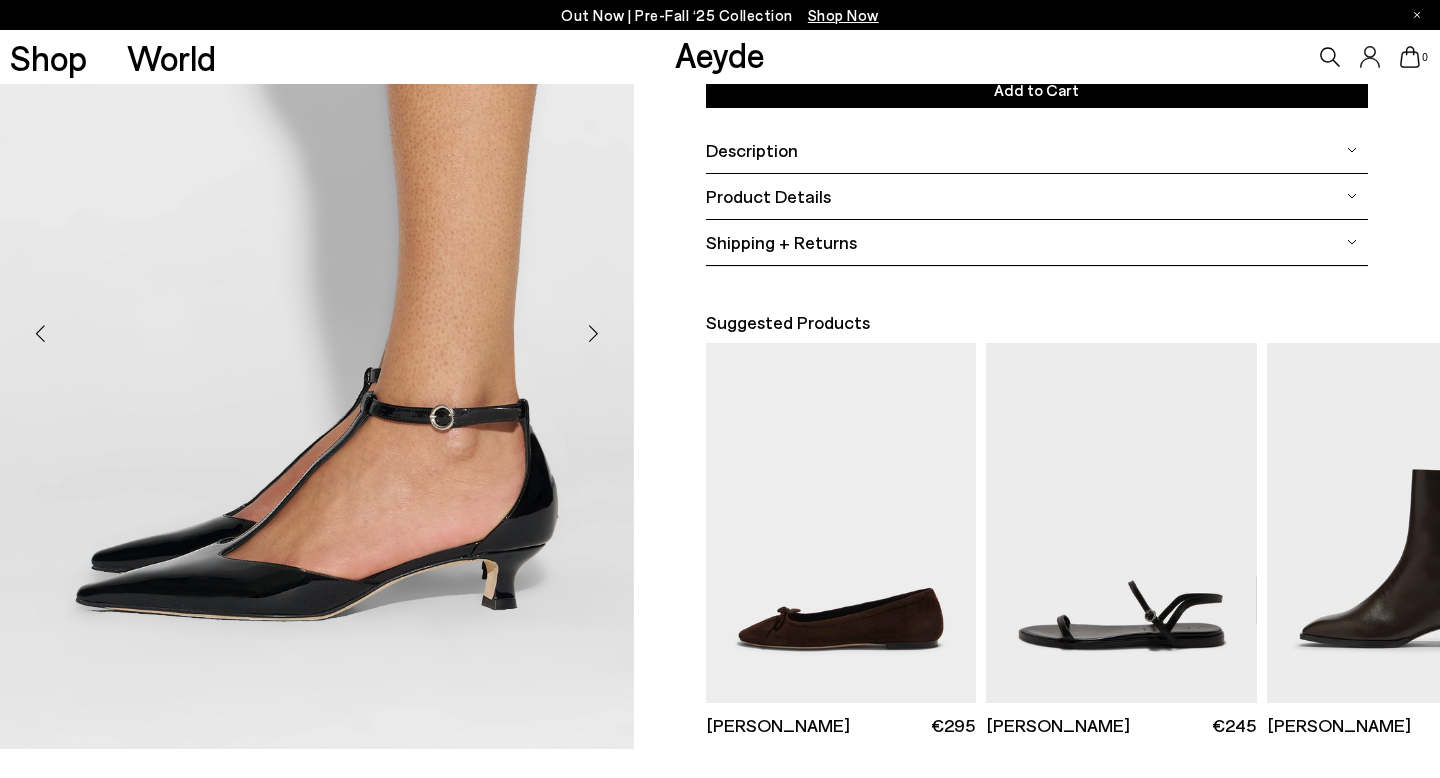 click at bounding box center (594, 334) 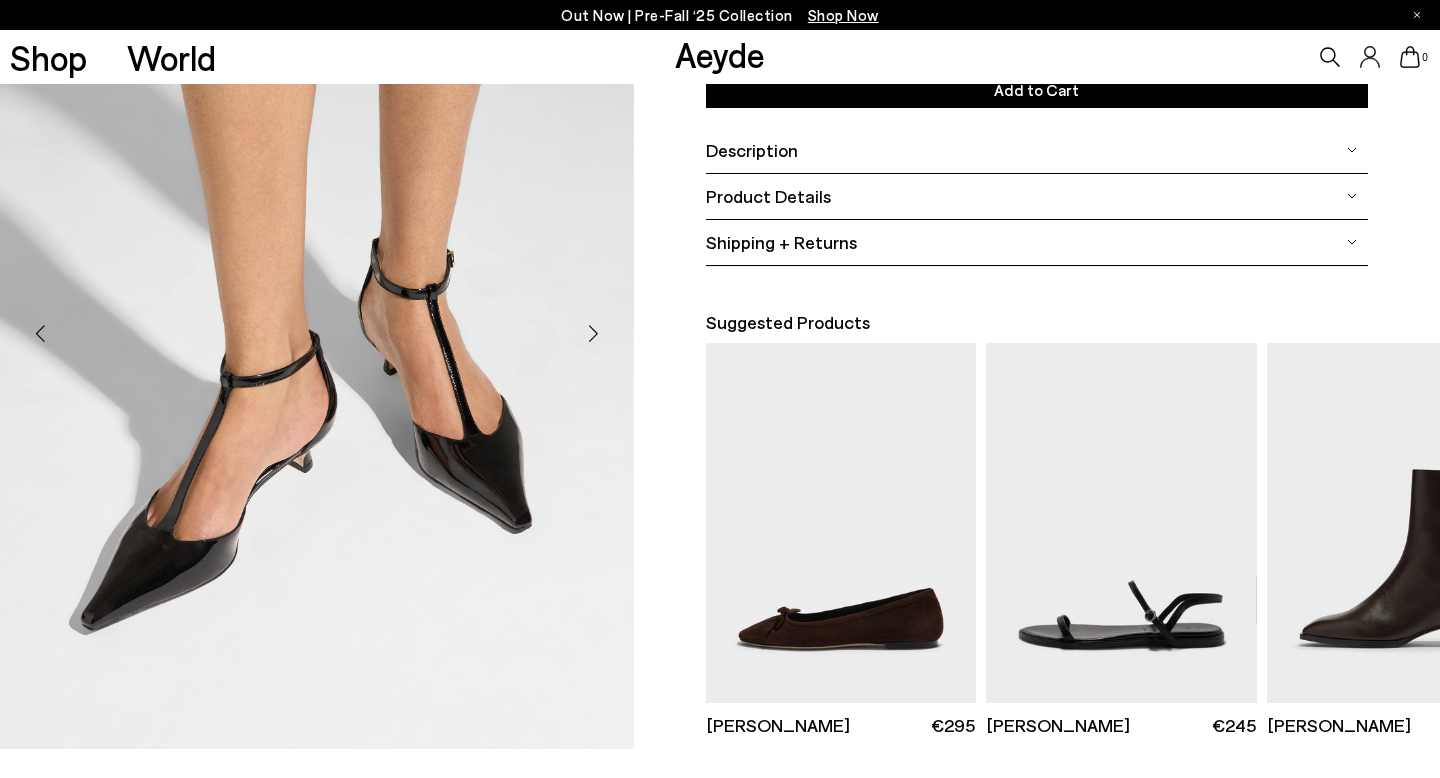scroll, scrollTop: 0, scrollLeft: 0, axis: both 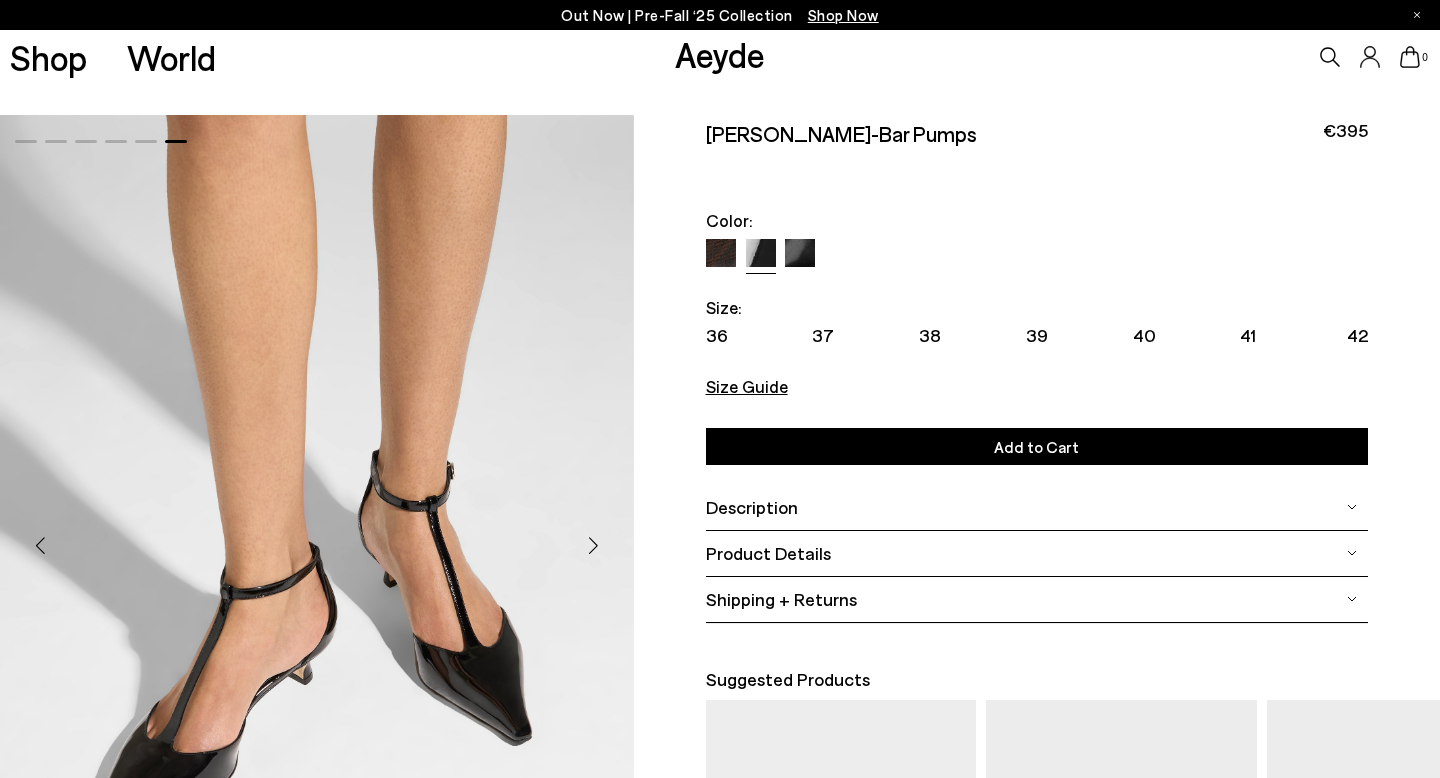 click at bounding box center (761, 254) 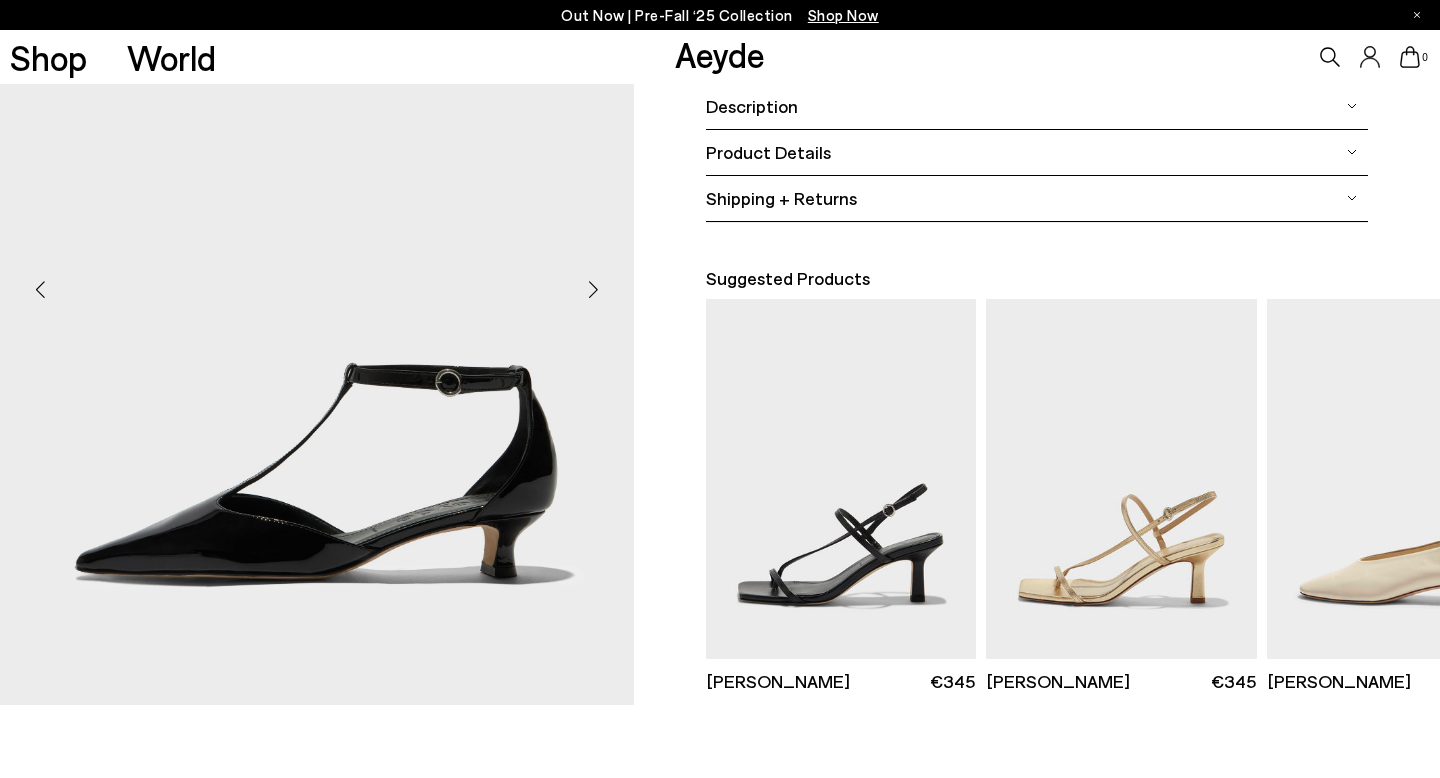 scroll, scrollTop: 408, scrollLeft: 0, axis: vertical 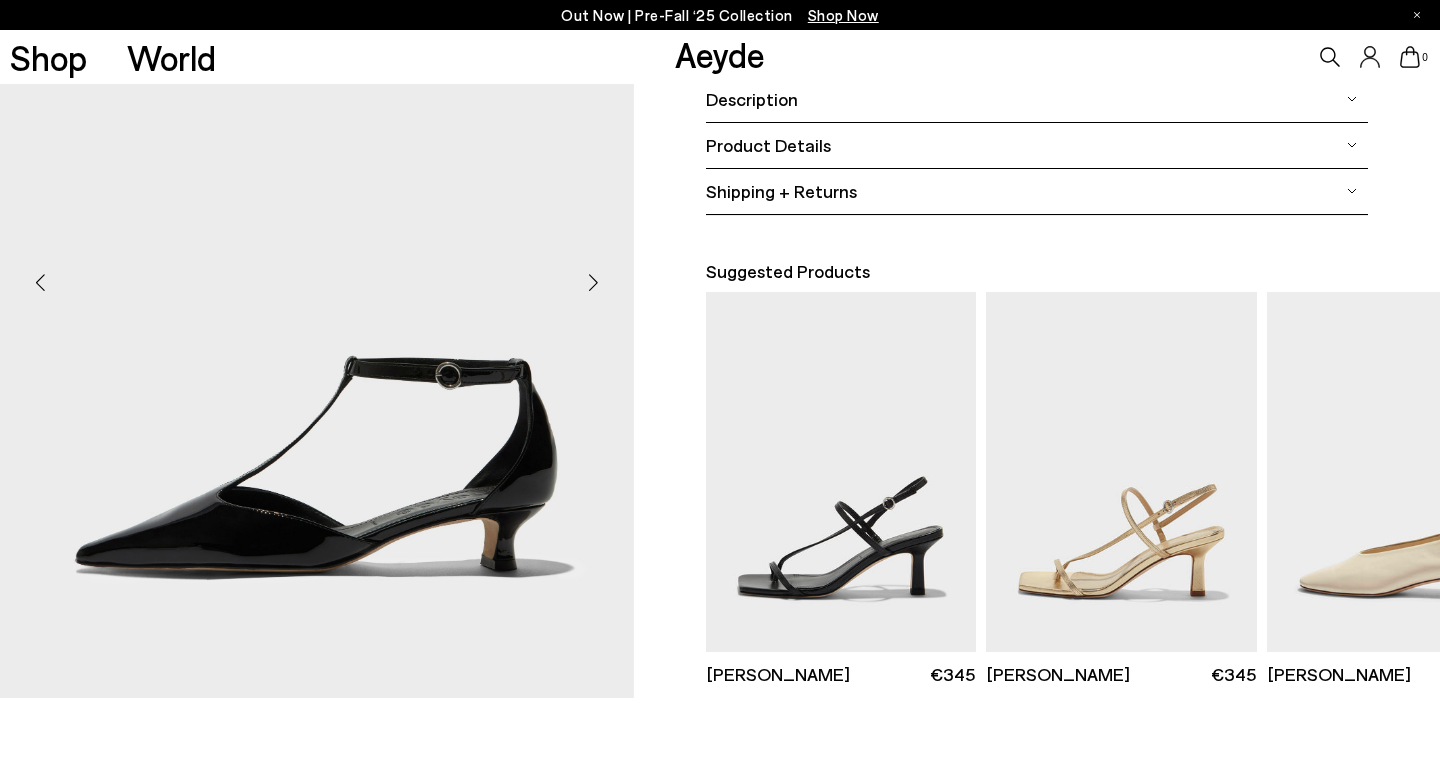 click at bounding box center (594, 283) 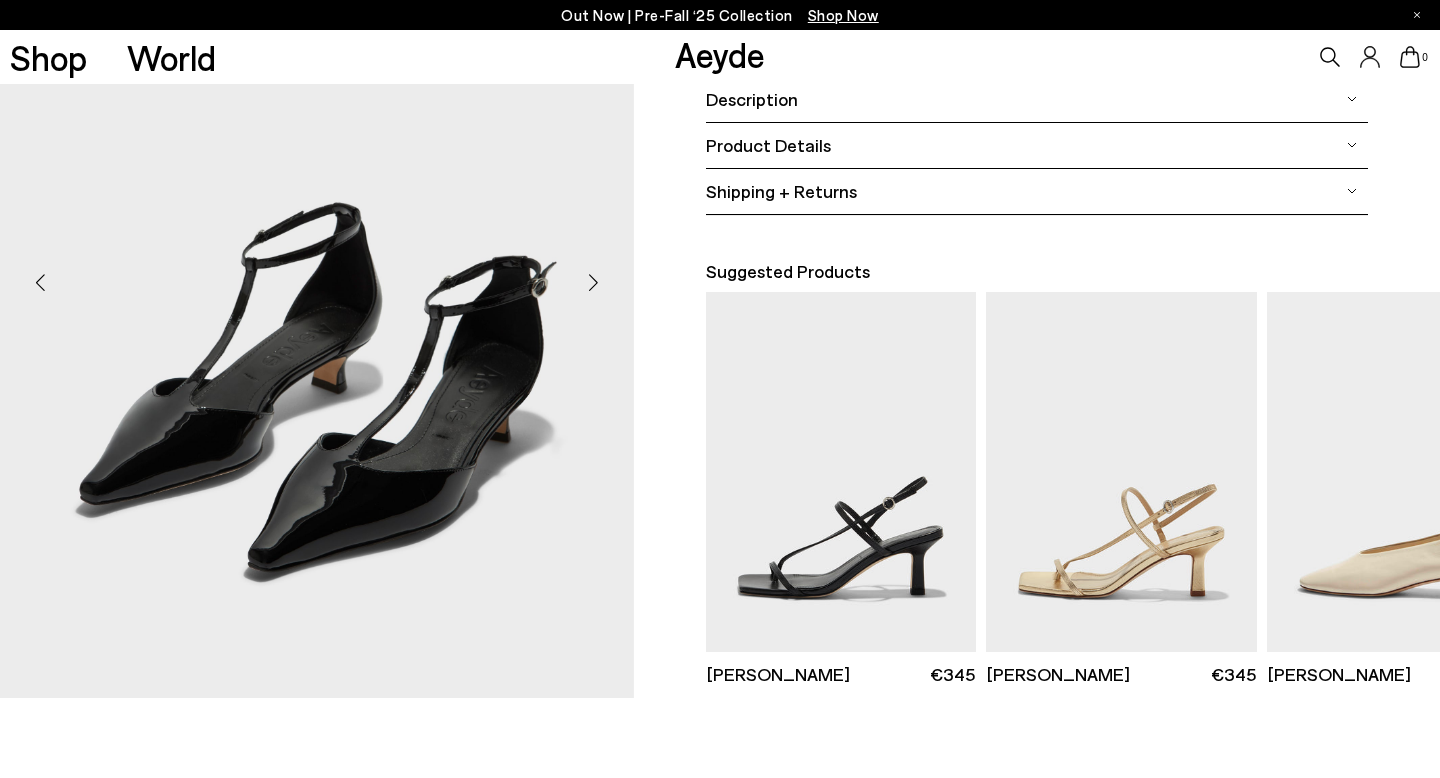 click at bounding box center [594, 283] 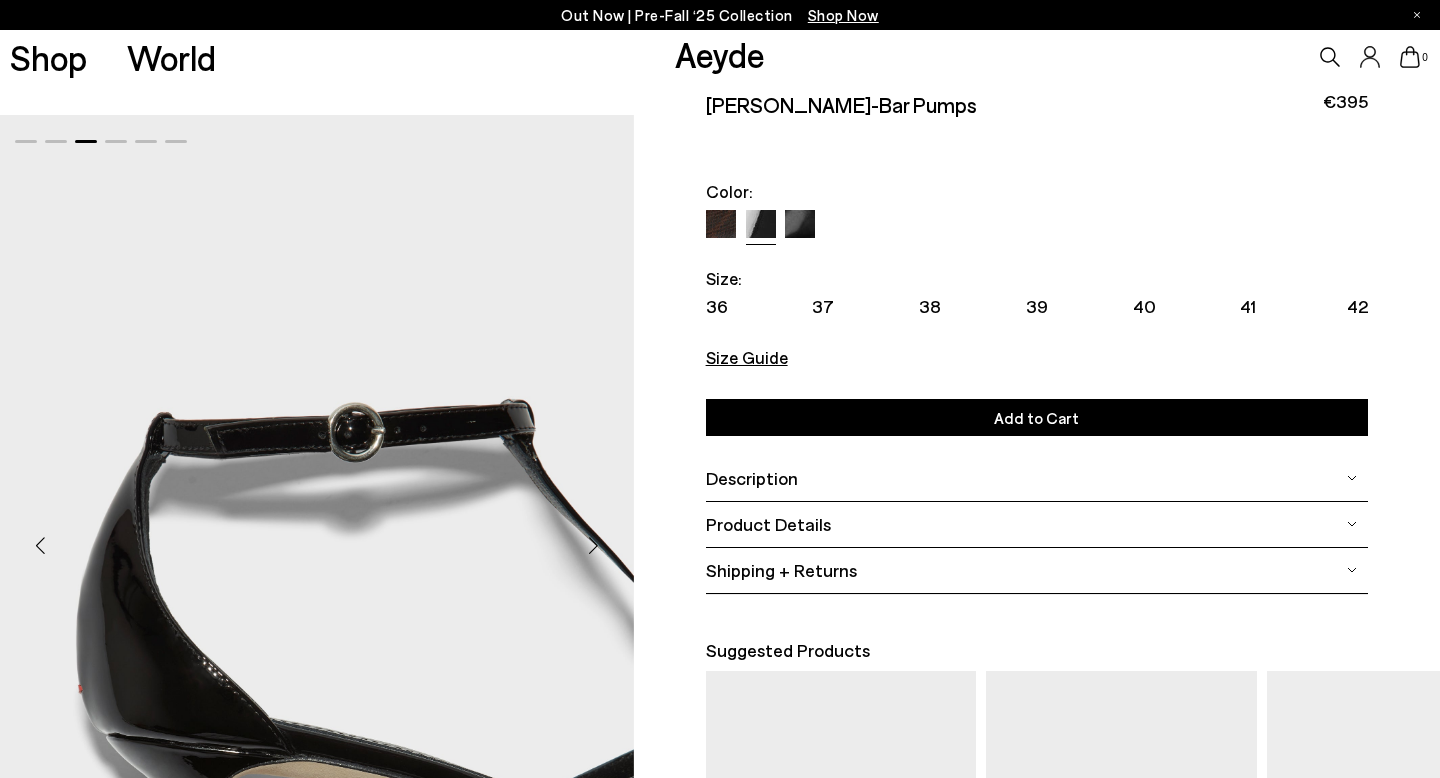 scroll, scrollTop: 0, scrollLeft: 0, axis: both 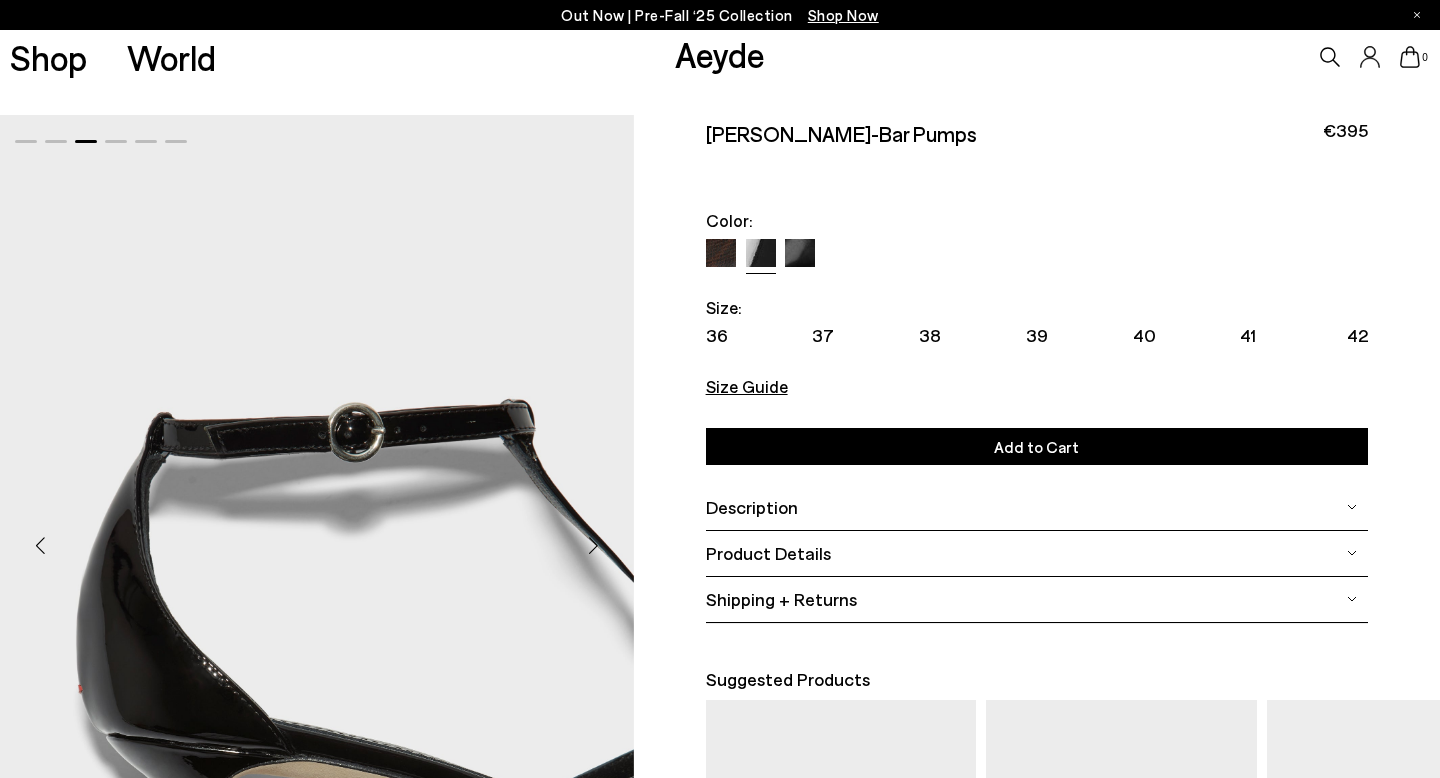 click at bounding box center [800, 254] 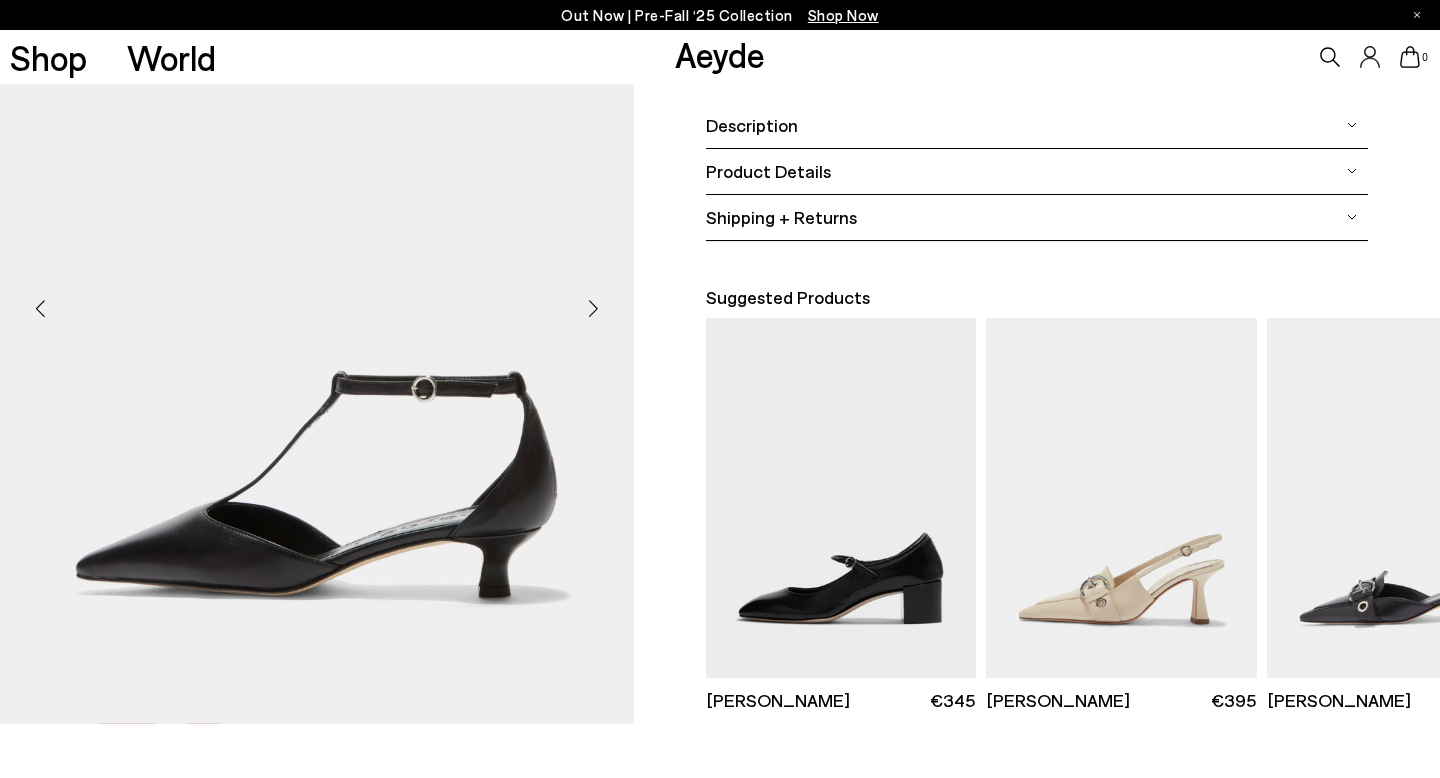 scroll, scrollTop: 380, scrollLeft: 0, axis: vertical 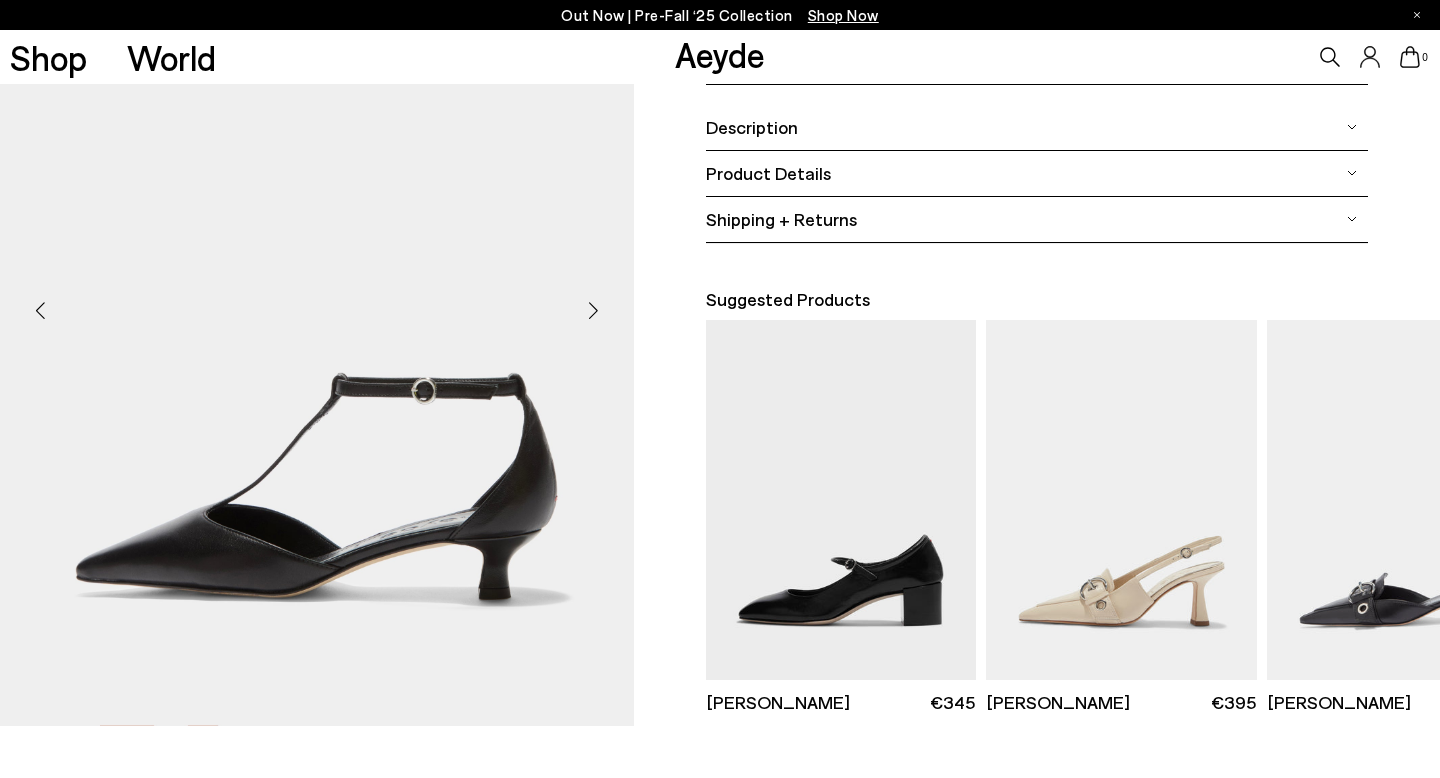 click at bounding box center [594, 311] 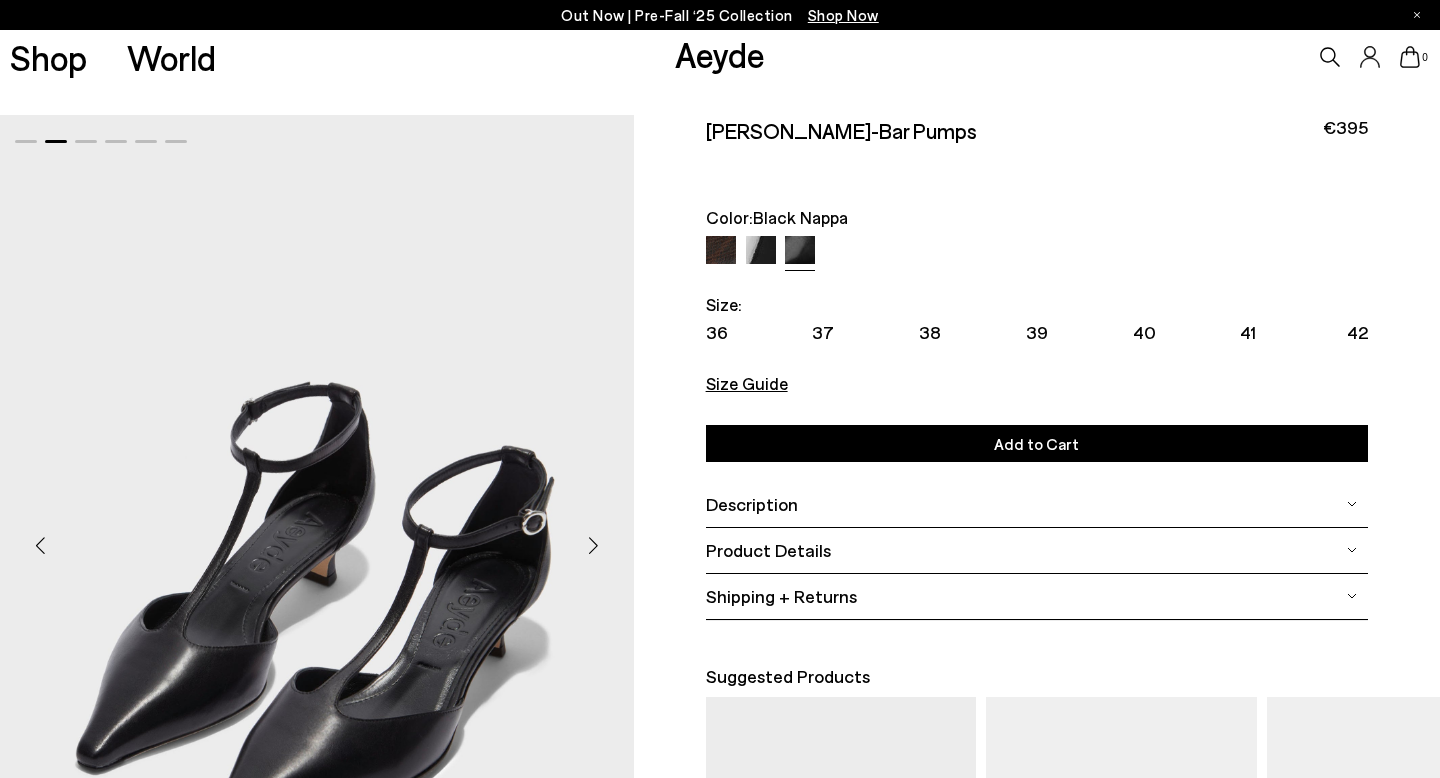 scroll, scrollTop: 0, scrollLeft: 0, axis: both 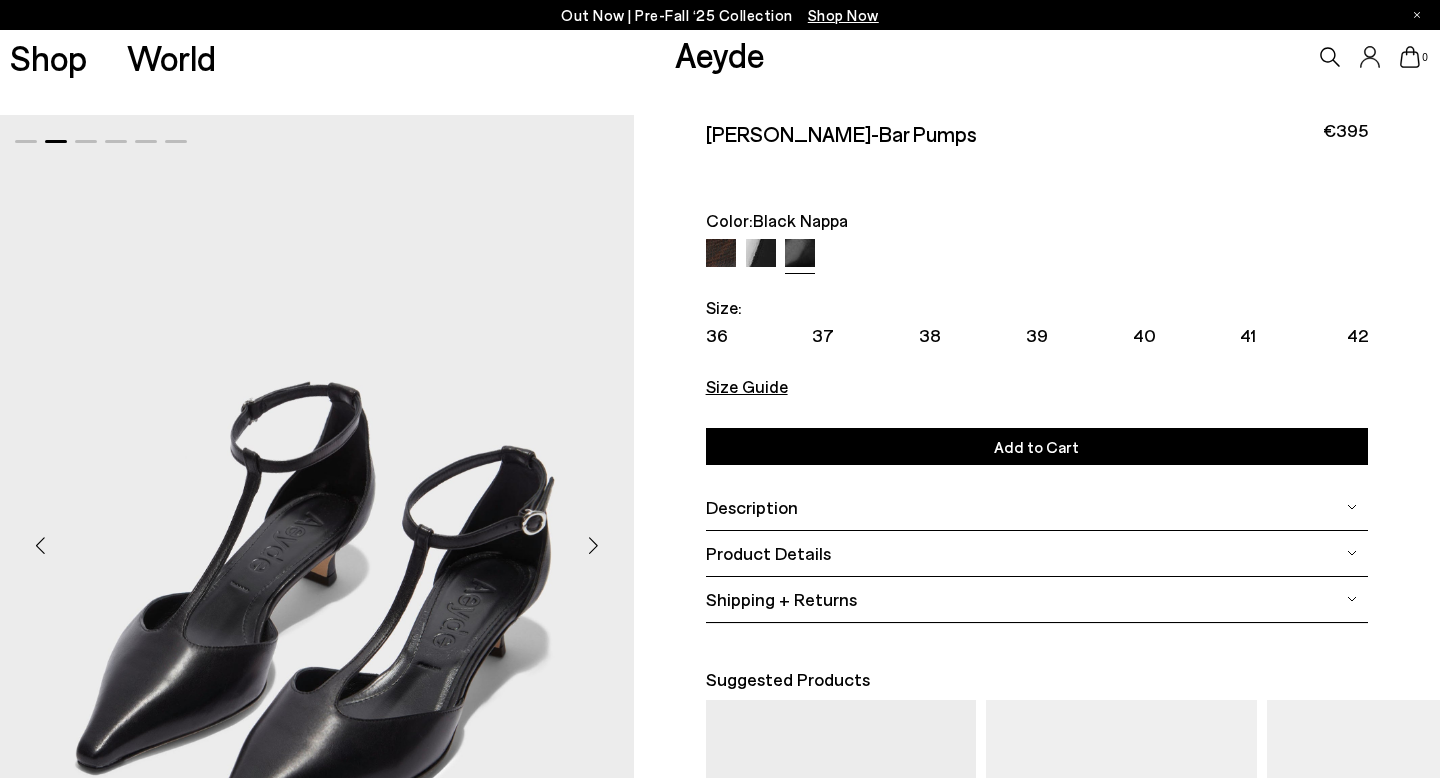 click at bounding box center (761, 254) 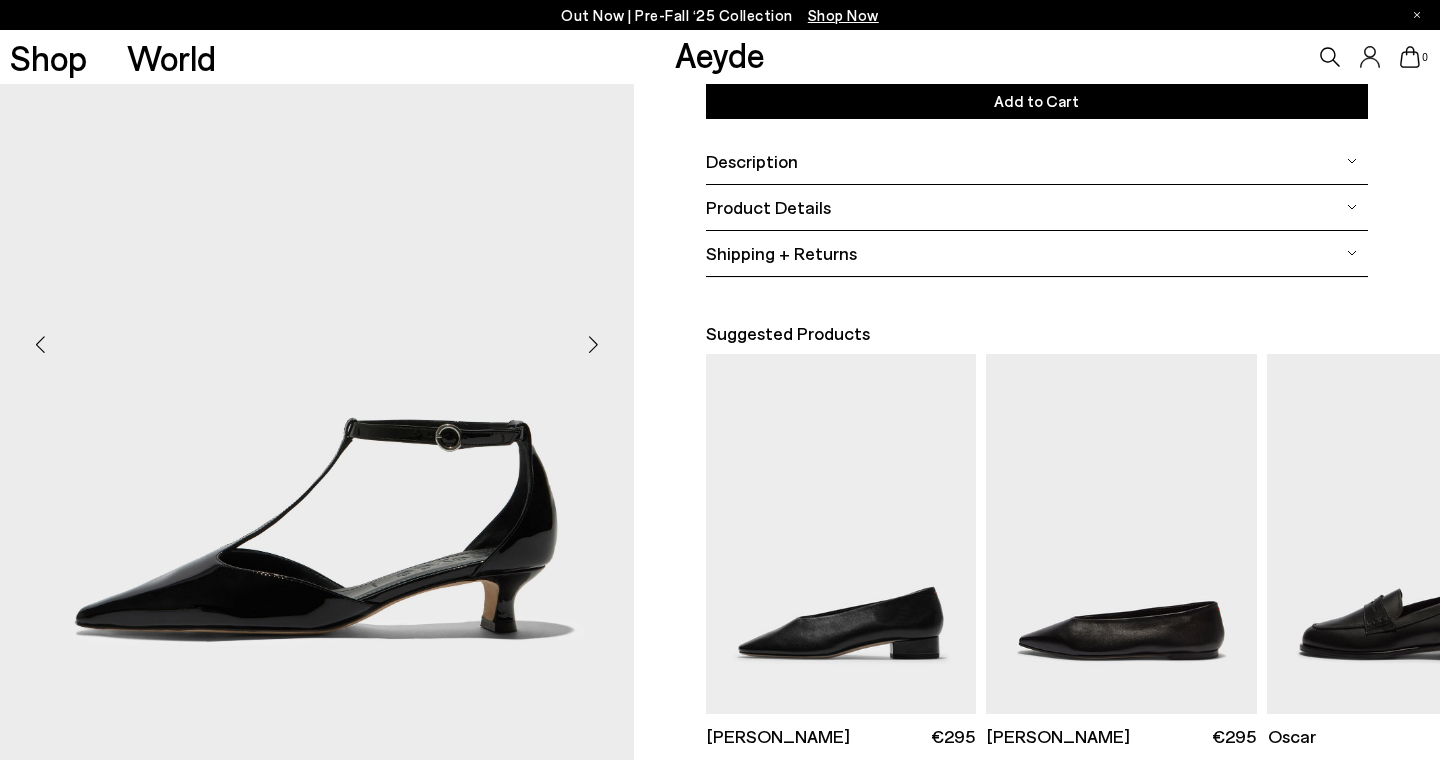 scroll, scrollTop: 352, scrollLeft: 0, axis: vertical 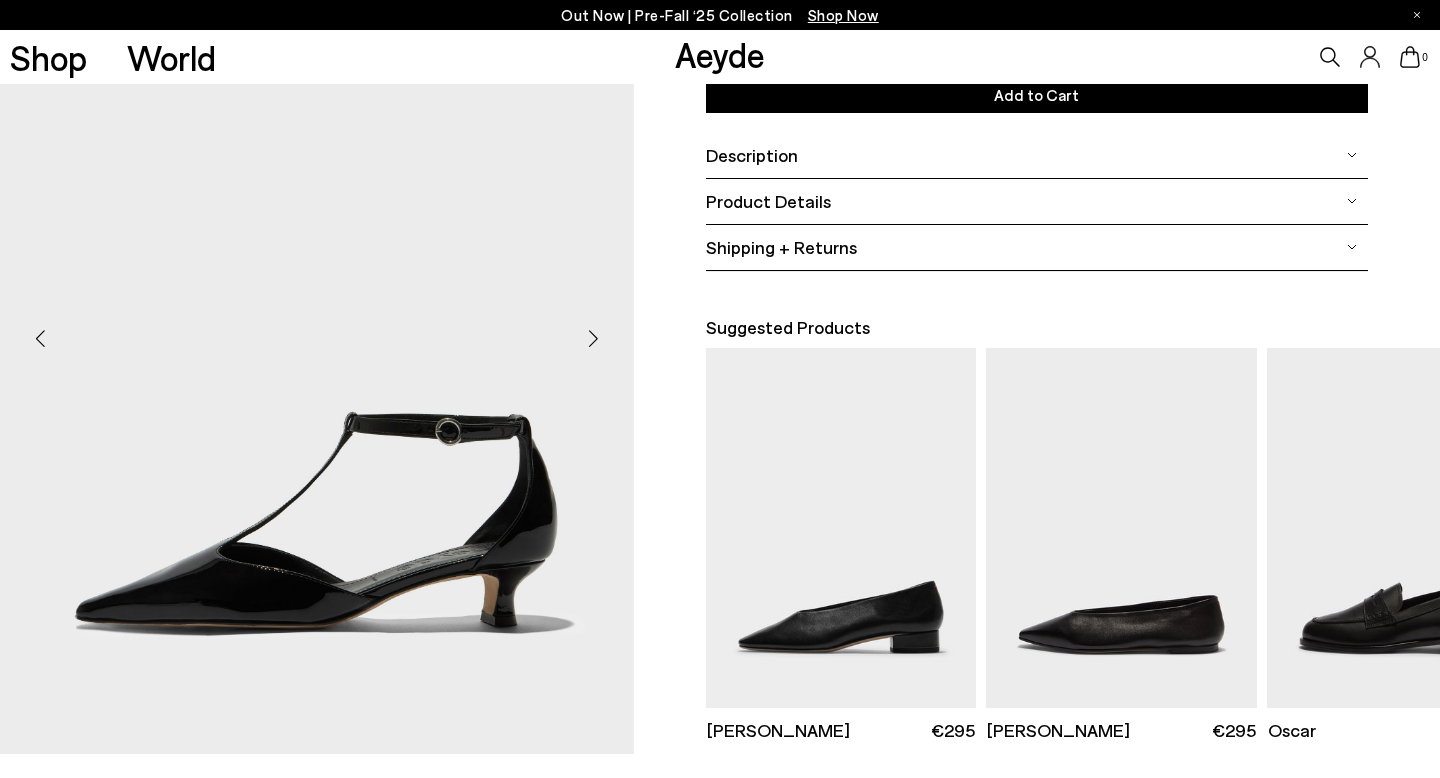 click at bounding box center (594, 339) 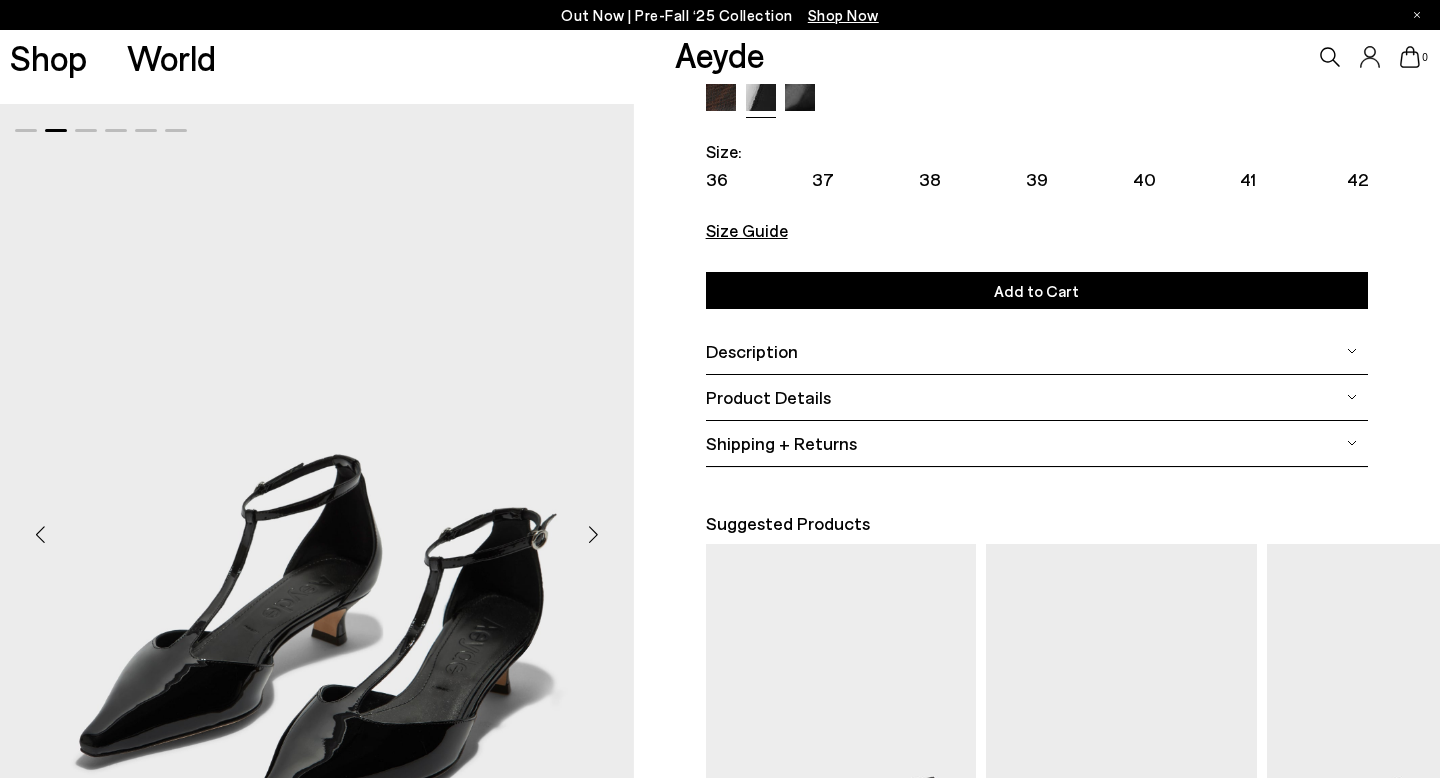 scroll, scrollTop: 0, scrollLeft: 0, axis: both 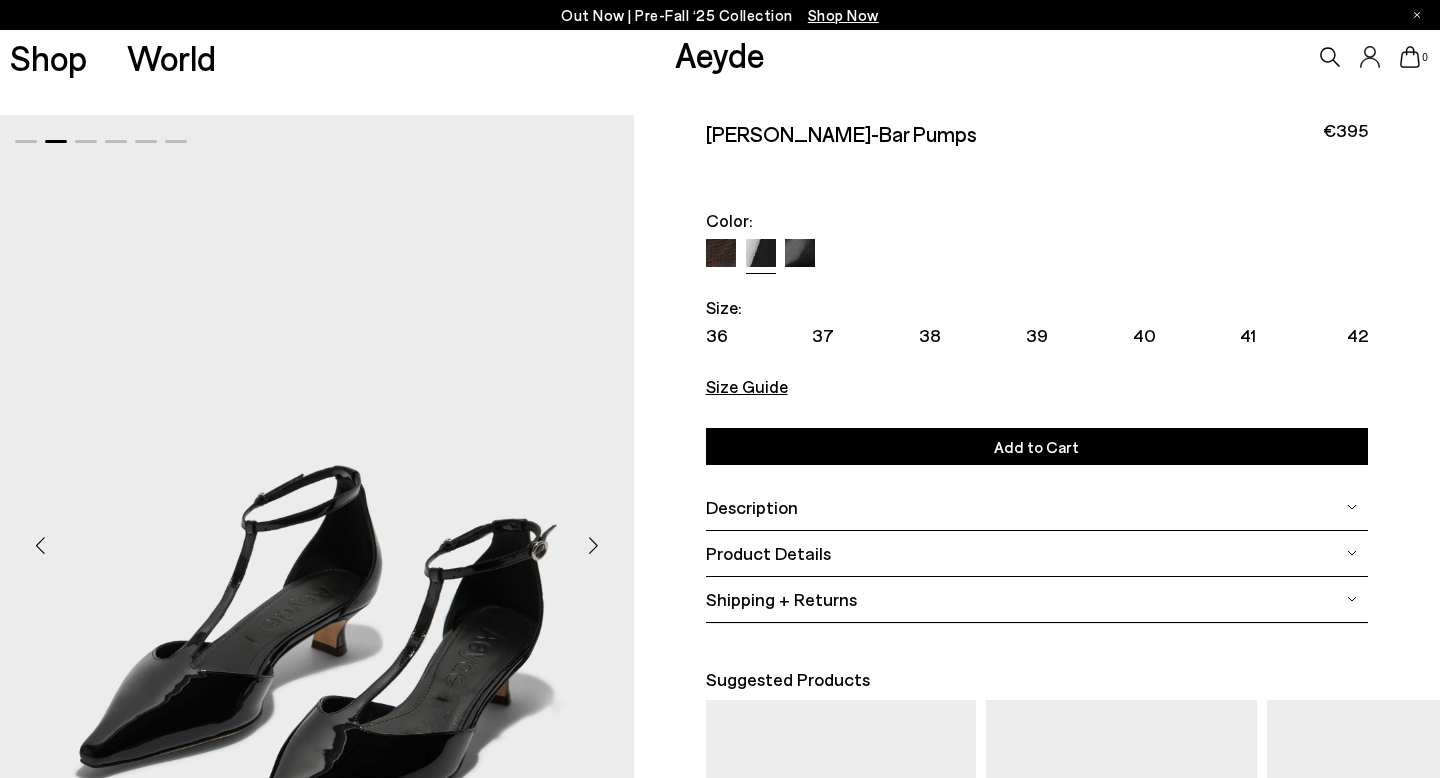 click at bounding box center (721, 254) 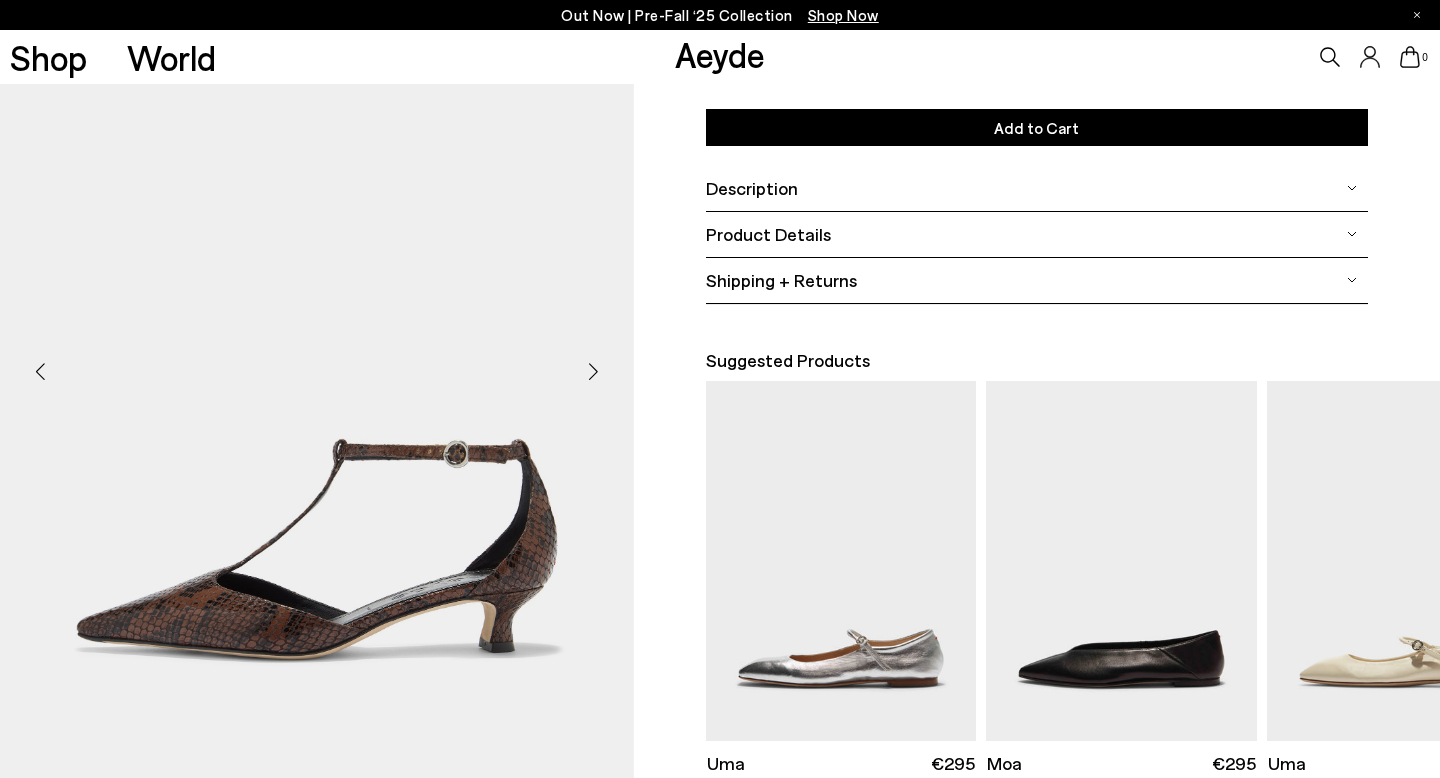 scroll, scrollTop: 321, scrollLeft: 0, axis: vertical 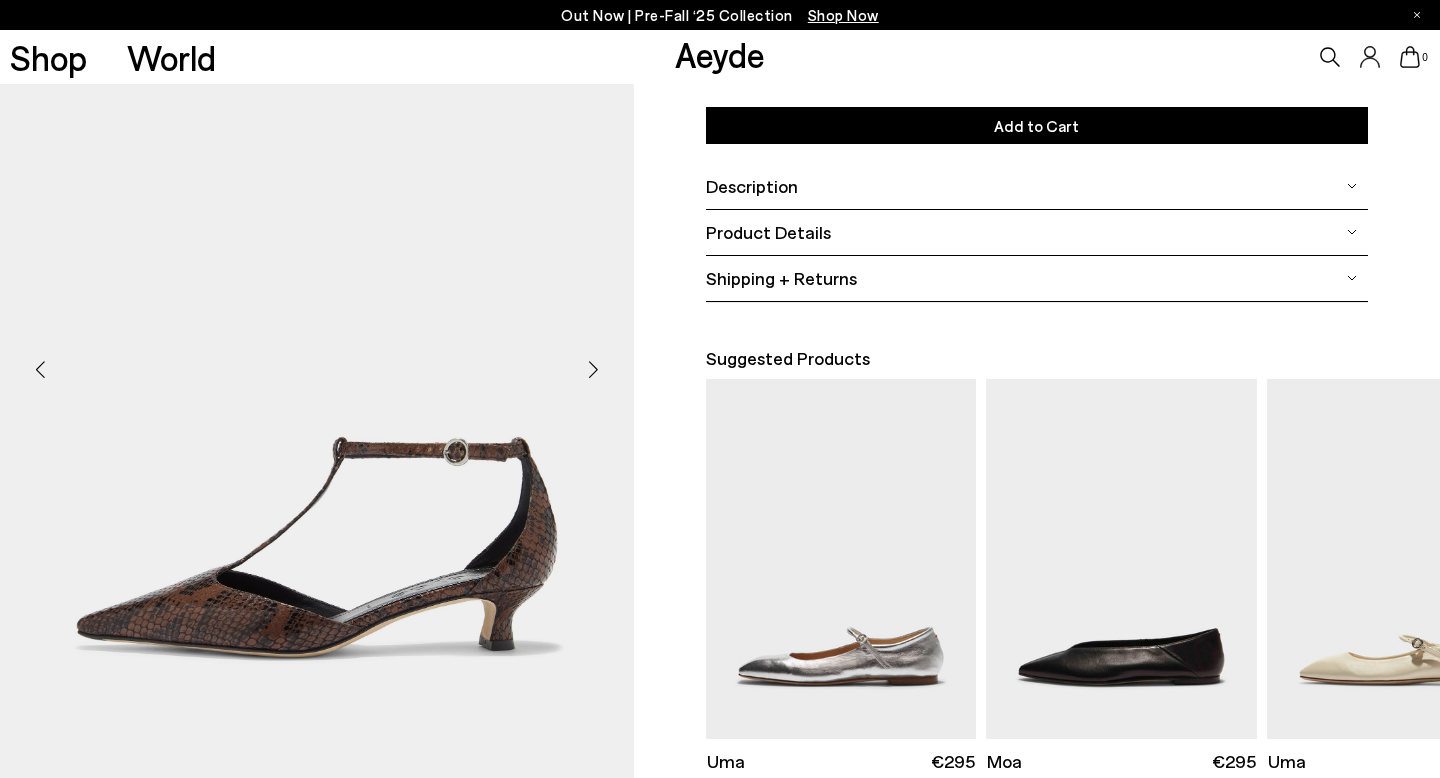 click at bounding box center (594, 370) 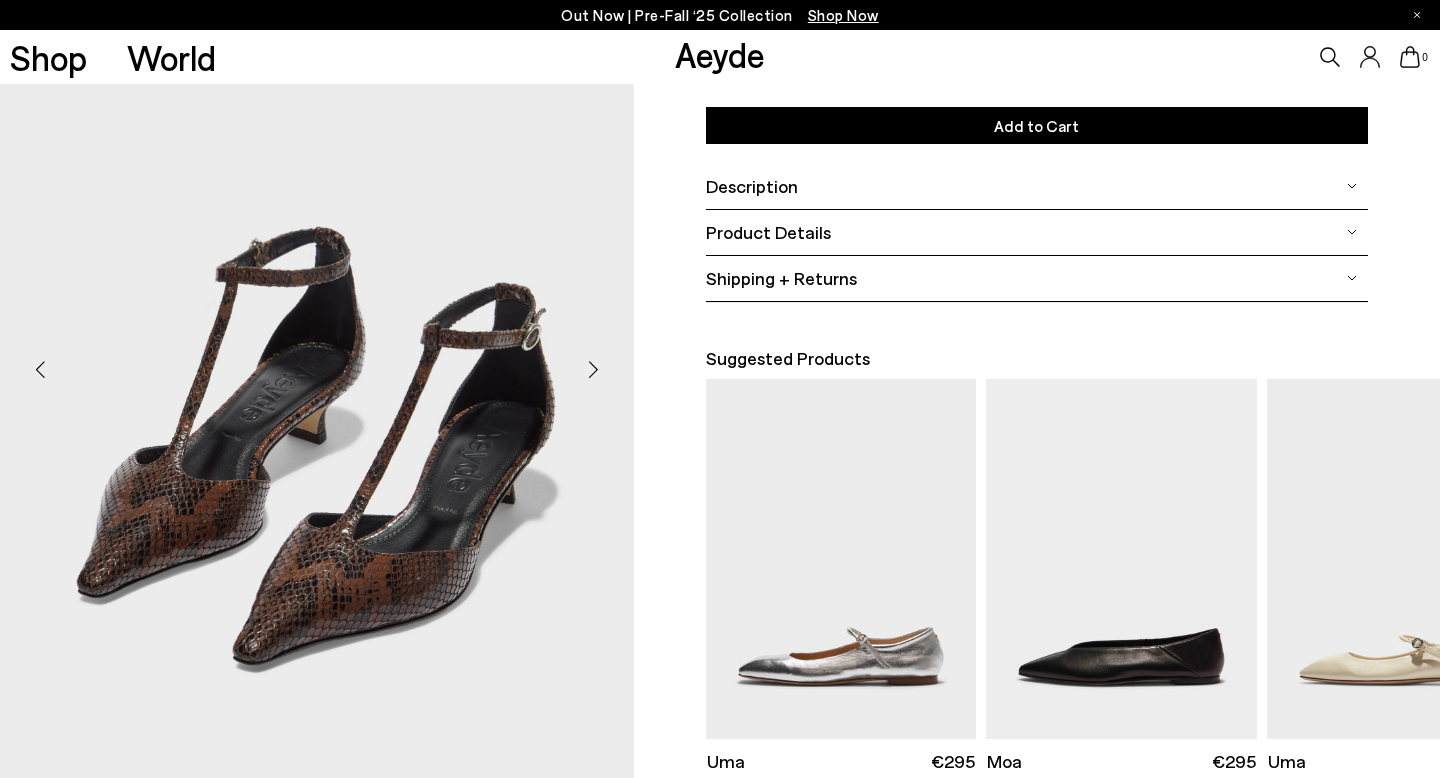 click at bounding box center [594, 370] 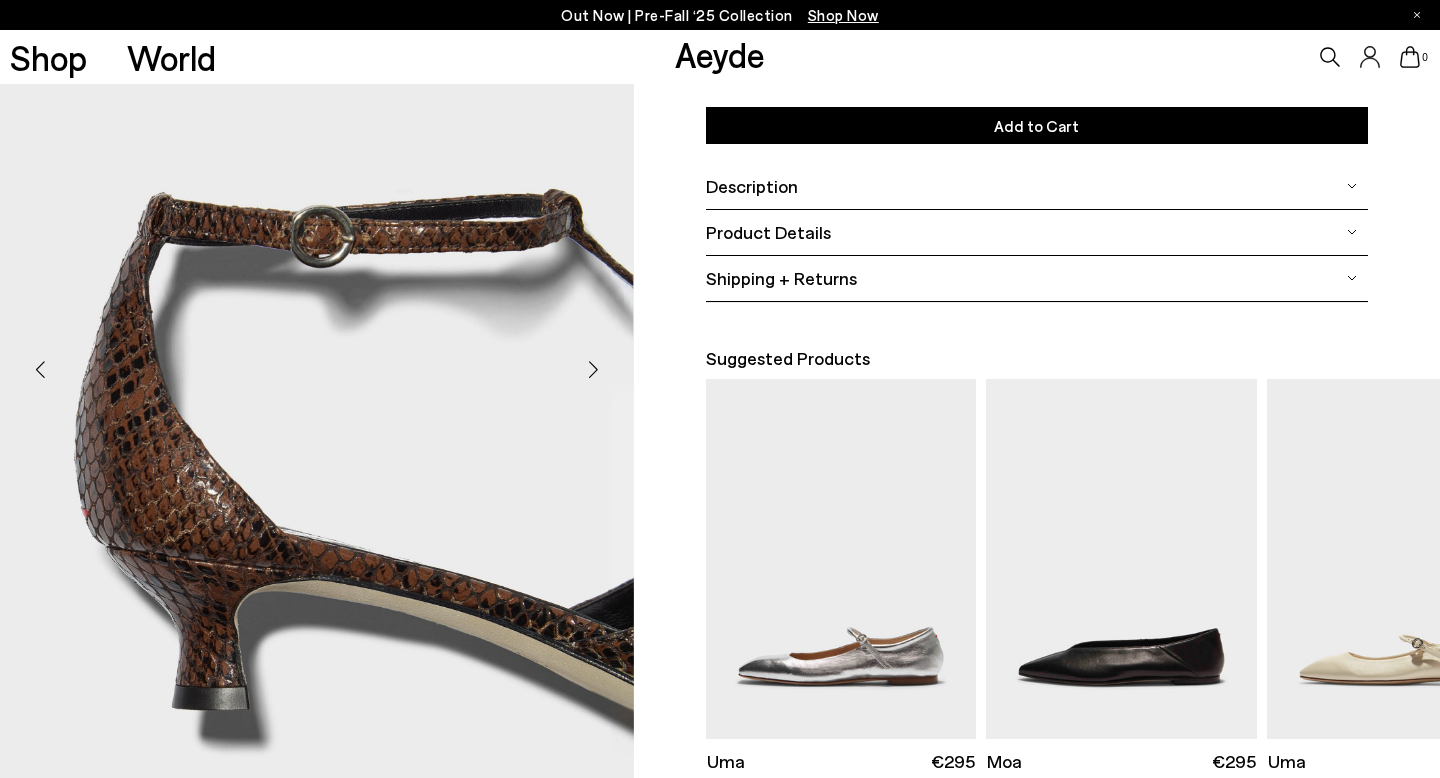 click at bounding box center (594, 370) 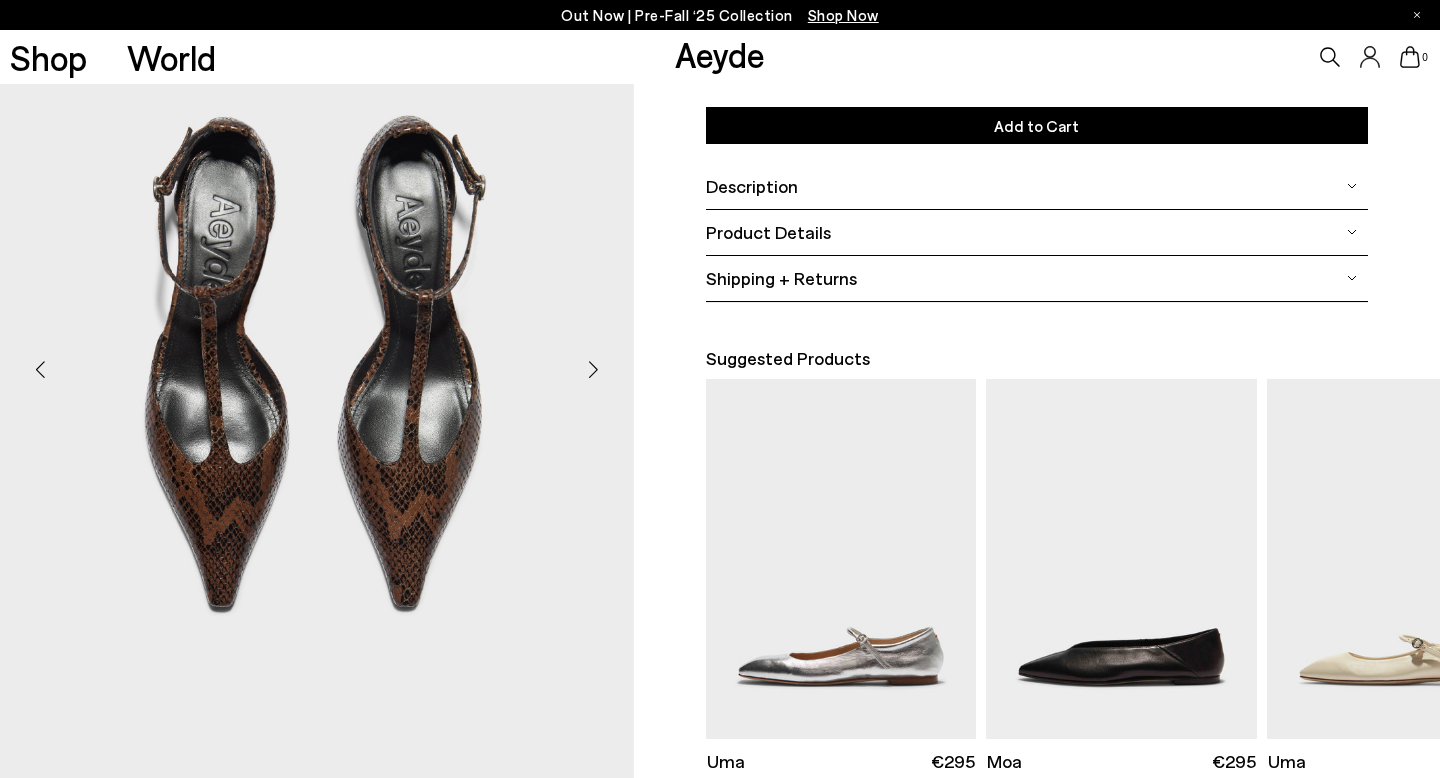 click at bounding box center (594, 370) 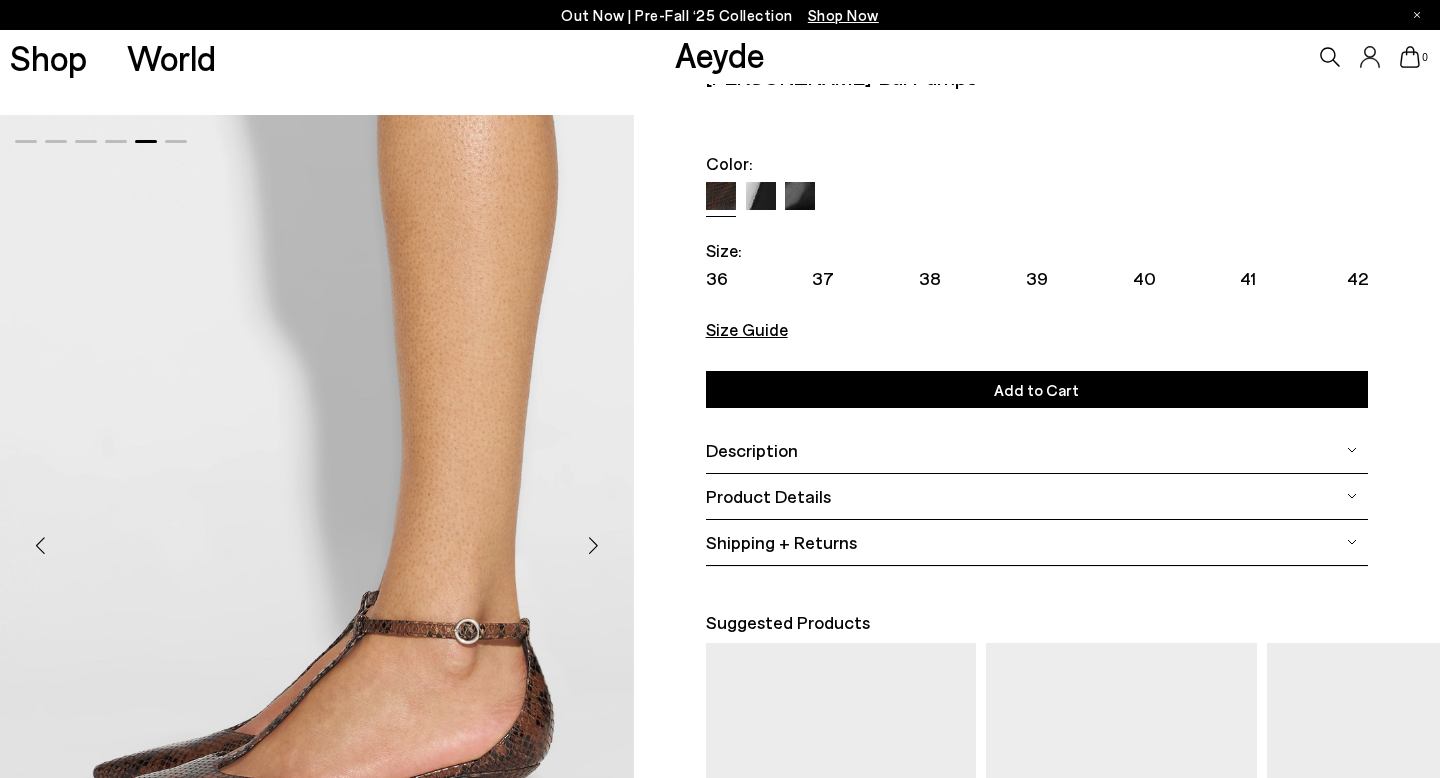 scroll, scrollTop: 0, scrollLeft: 0, axis: both 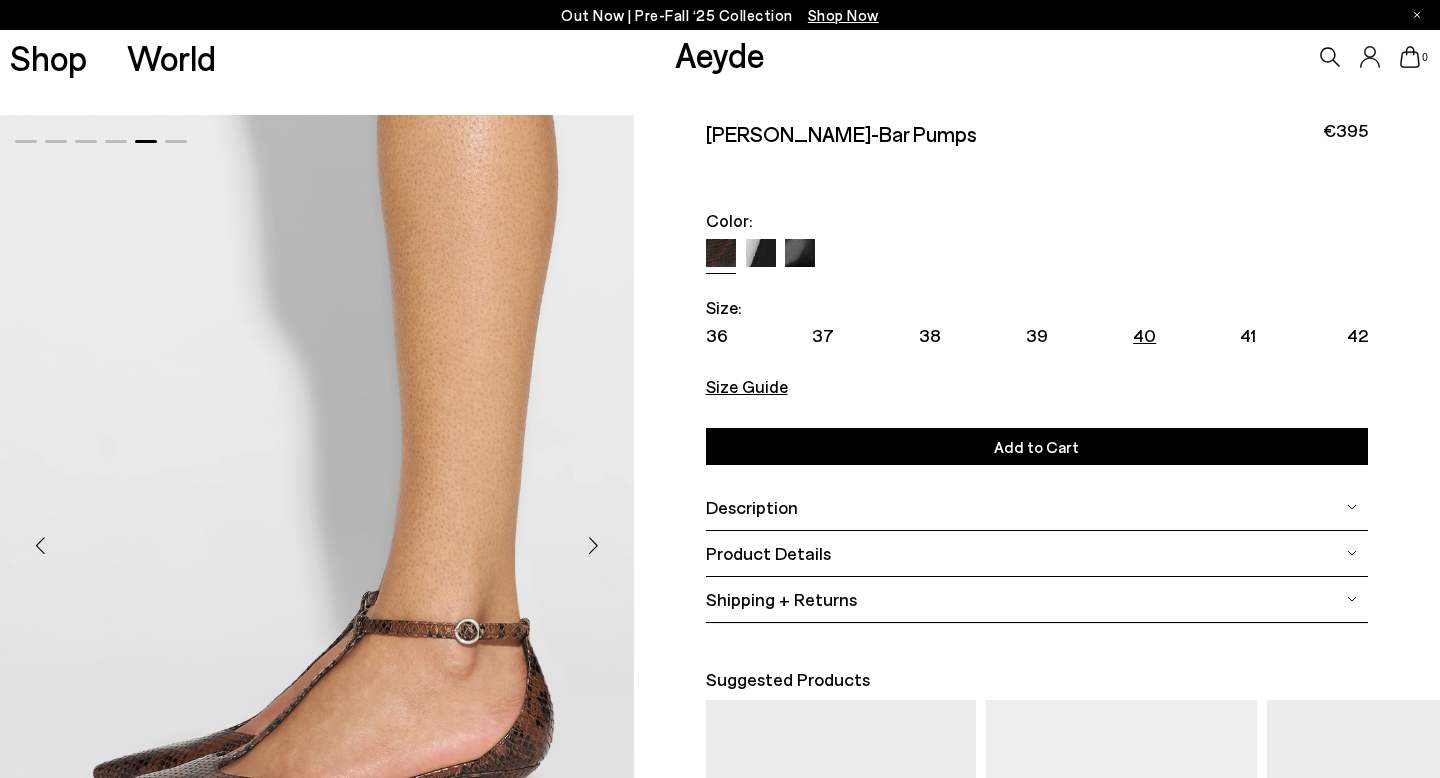 click on "40" at bounding box center [1144, 335] 